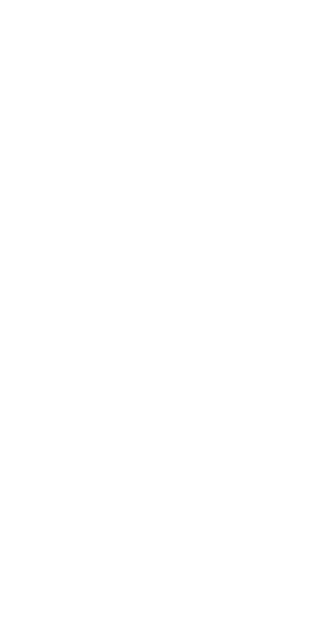scroll, scrollTop: 0, scrollLeft: 0, axis: both 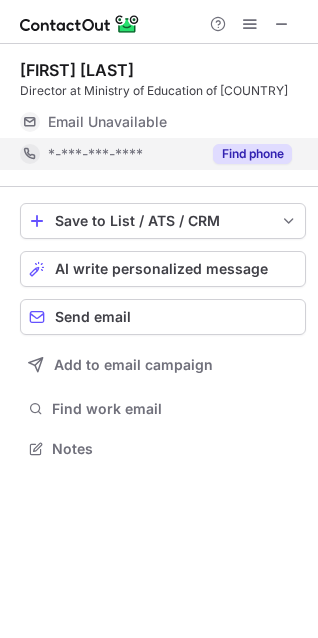 click on "Find phone" at bounding box center [252, 154] 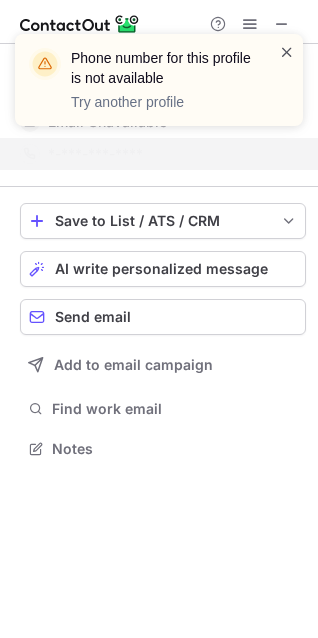 click at bounding box center [287, 52] 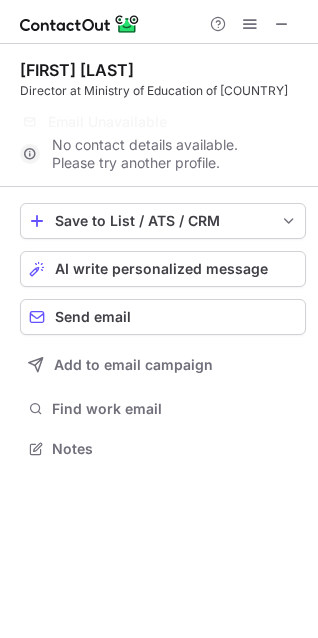 click on "Phone number for this profile is not available Try another profile" at bounding box center [159, 88] 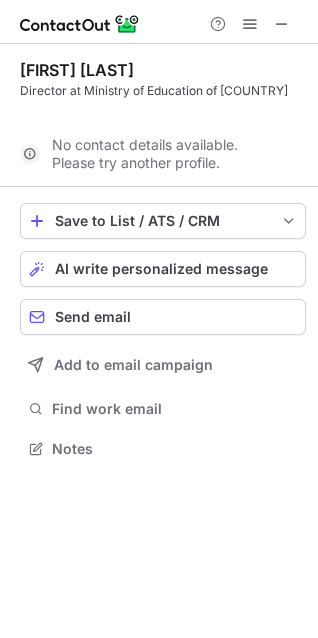 scroll, scrollTop: 403, scrollLeft: 318, axis: both 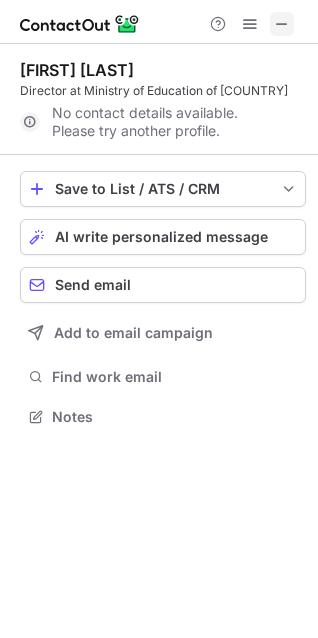 click at bounding box center [282, 24] 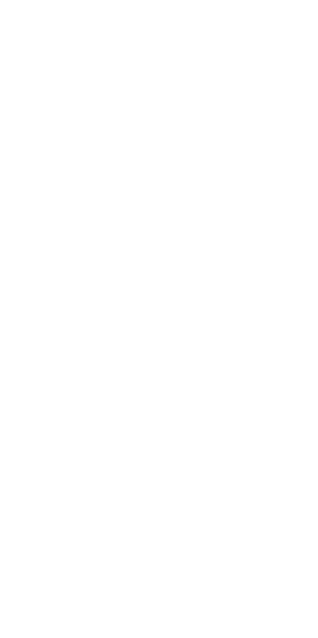 scroll, scrollTop: 0, scrollLeft: 0, axis: both 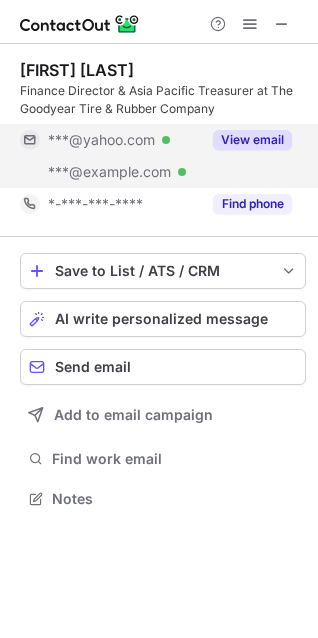 click on "View email" at bounding box center (252, 140) 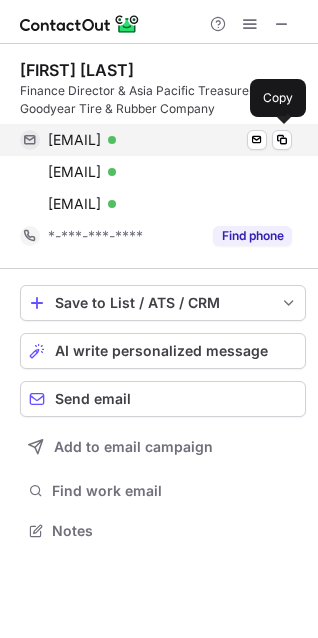 scroll, scrollTop: 10, scrollLeft: 10, axis: both 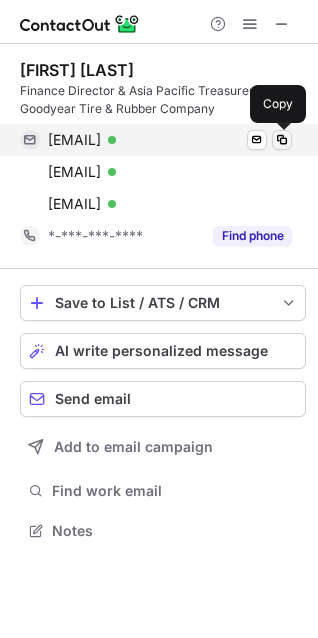 click at bounding box center (282, 140) 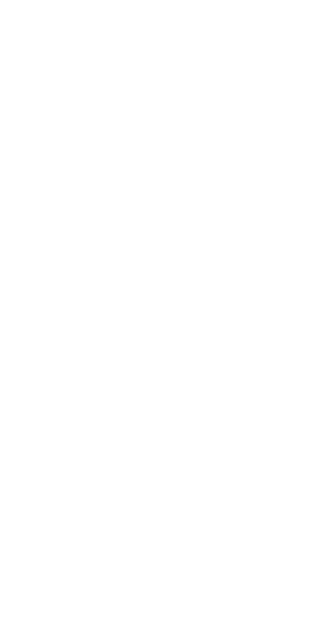 scroll, scrollTop: 0, scrollLeft: 0, axis: both 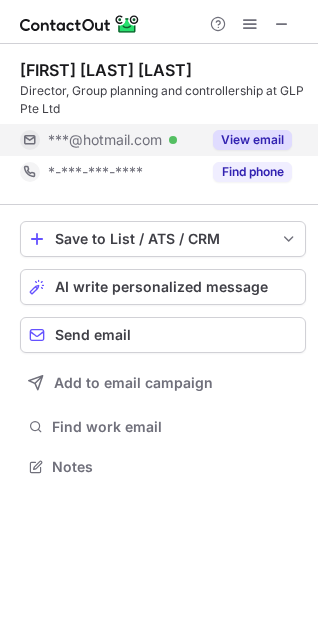 drag, startPoint x: 221, startPoint y: 137, endPoint x: 212, endPoint y: 142, distance: 10.29563 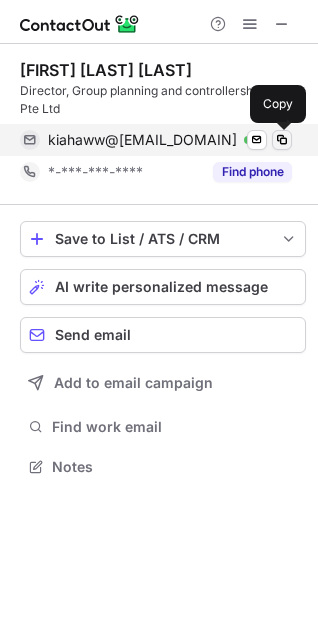 click at bounding box center (282, 140) 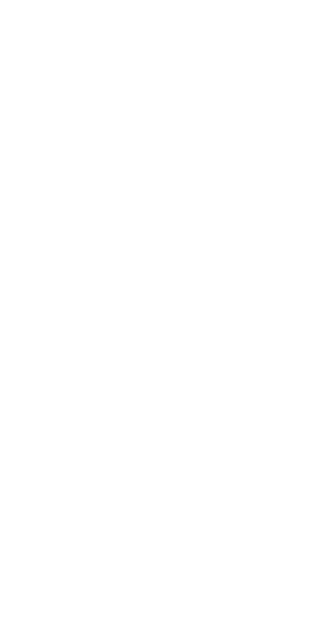 scroll, scrollTop: 0, scrollLeft: 0, axis: both 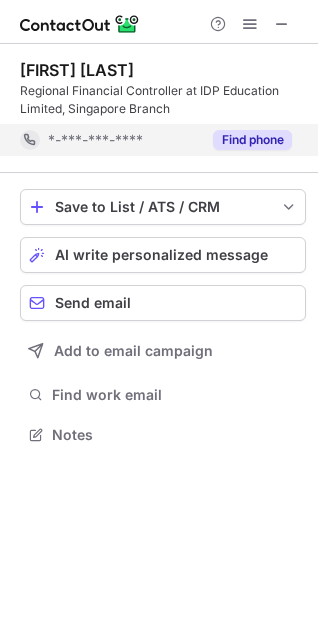 click on "Find phone" at bounding box center (252, 140) 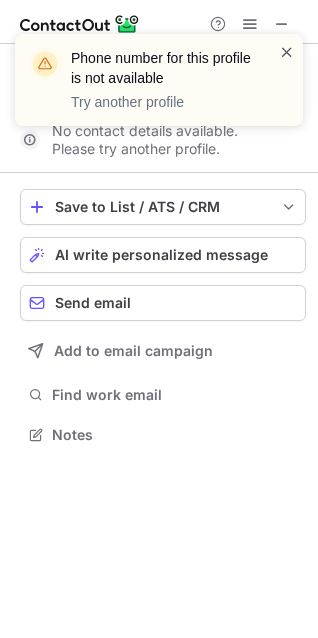click at bounding box center [287, 52] 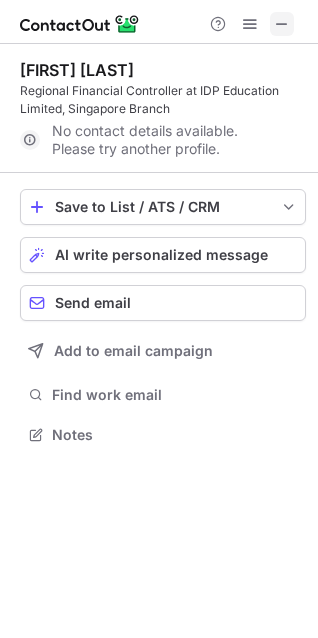 click at bounding box center (282, 24) 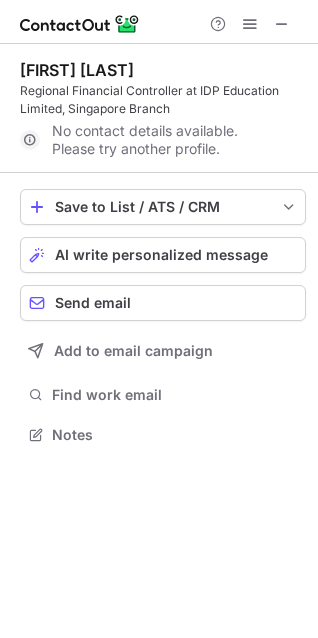drag, startPoint x: 283, startPoint y: 23, endPoint x: 139, endPoint y: 38, distance: 144.77914 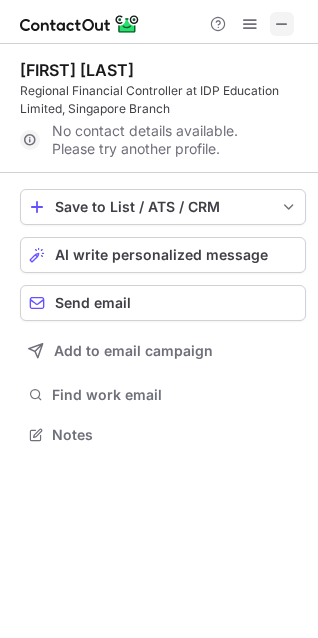 click at bounding box center [282, 24] 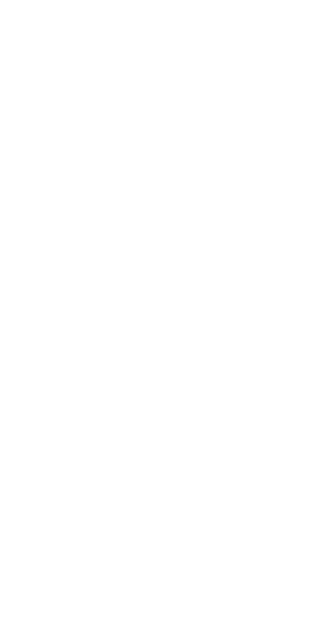 scroll, scrollTop: 0, scrollLeft: 0, axis: both 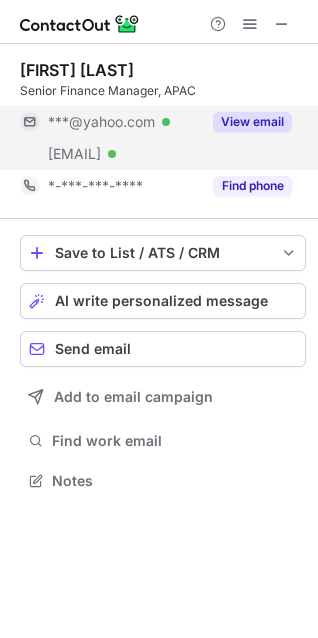 click on "View email" at bounding box center (252, 122) 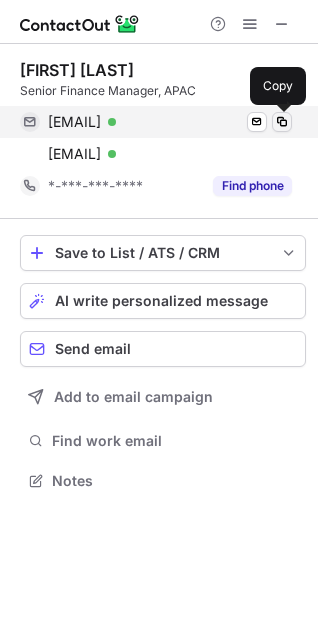 click at bounding box center [282, 122] 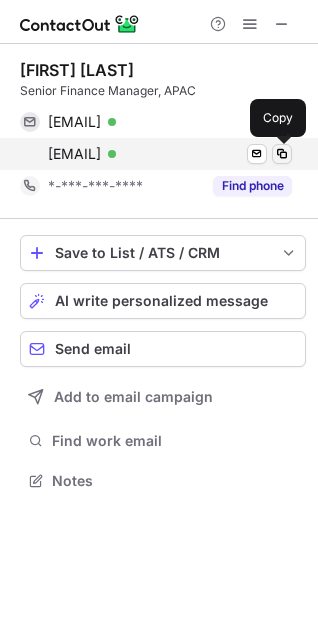 click at bounding box center [282, 154] 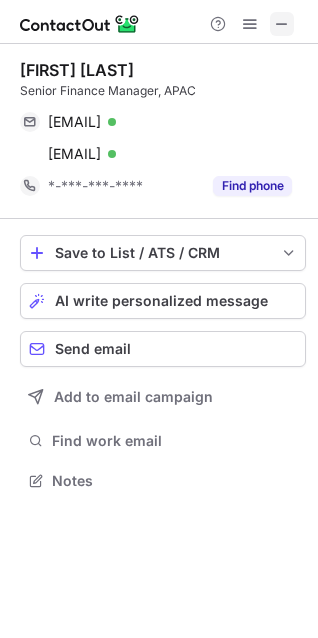 click at bounding box center [282, 24] 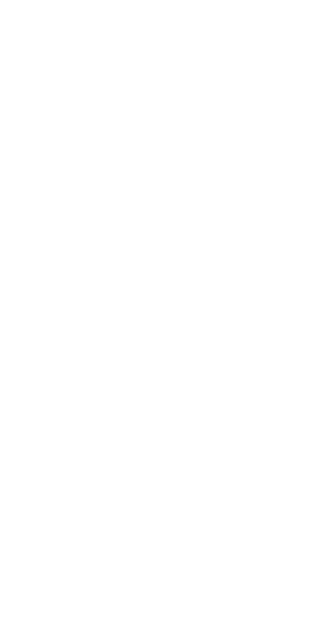 scroll, scrollTop: 0, scrollLeft: 0, axis: both 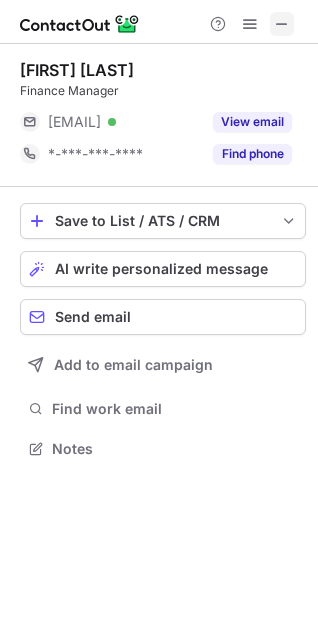 click at bounding box center (282, 24) 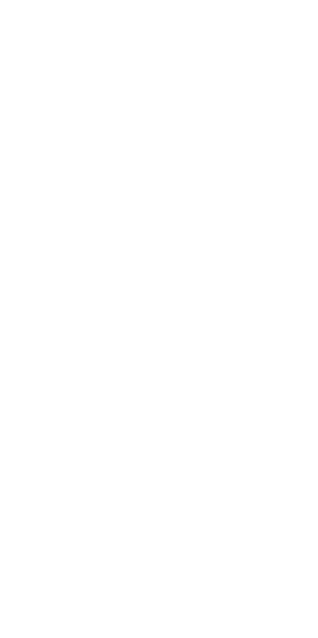 scroll, scrollTop: 0, scrollLeft: 0, axis: both 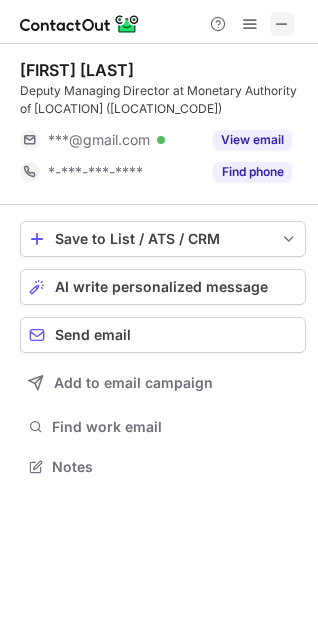 click at bounding box center [282, 24] 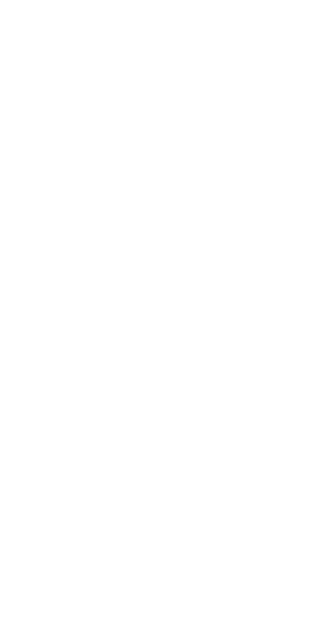 scroll, scrollTop: 0, scrollLeft: 0, axis: both 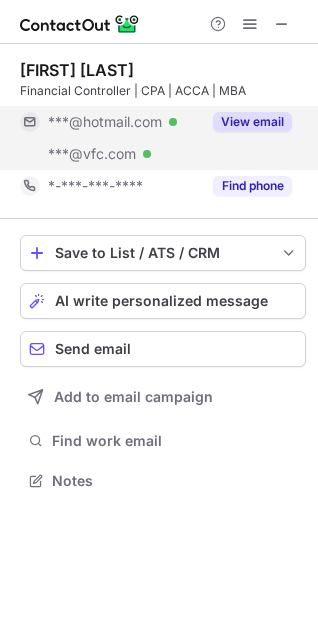 click on "View email" at bounding box center [252, 122] 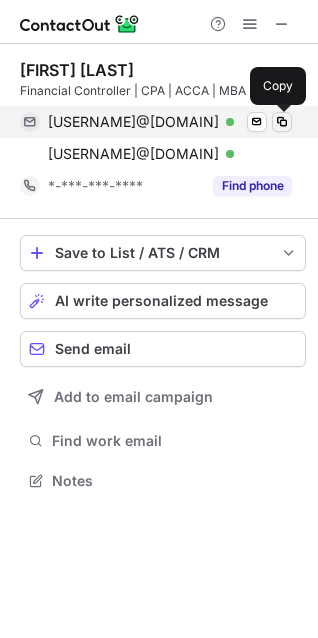 click at bounding box center [282, 122] 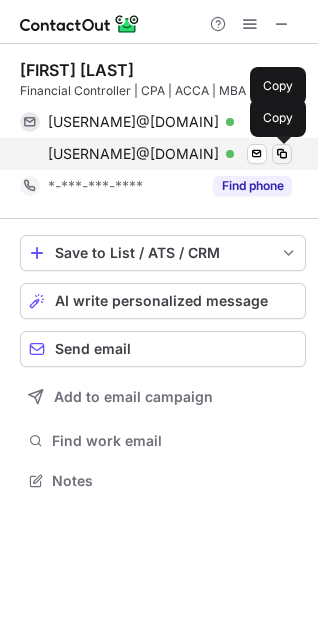 click at bounding box center [282, 154] 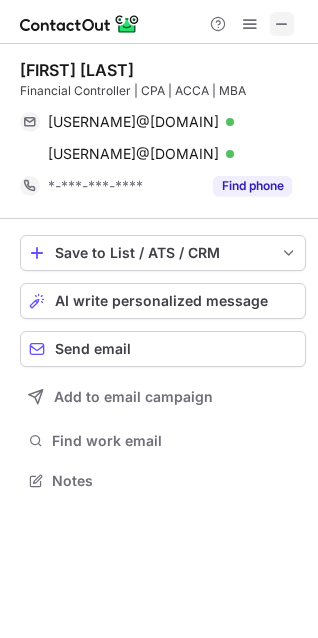 click at bounding box center [282, 24] 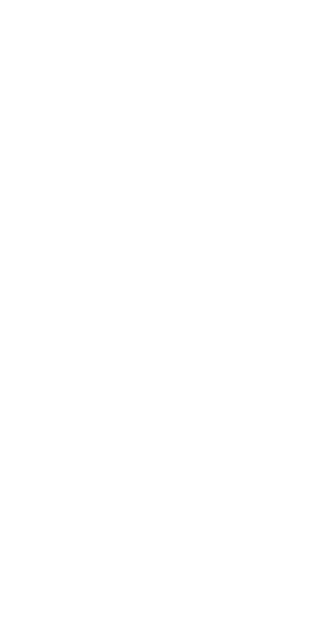 scroll, scrollTop: 0, scrollLeft: 0, axis: both 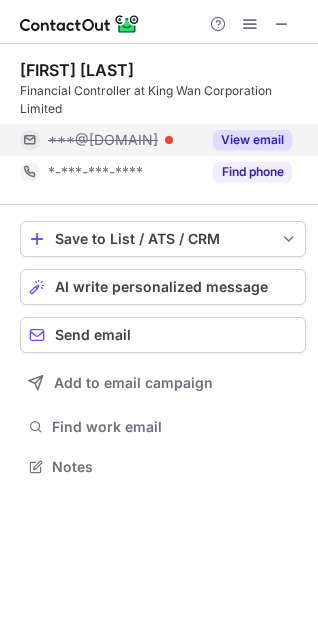 click on "View email" at bounding box center (252, 140) 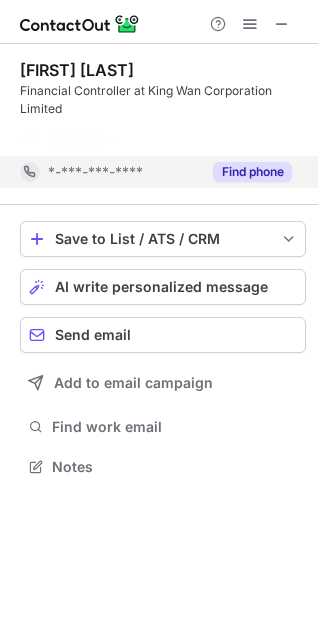 scroll, scrollTop: 421, scrollLeft: 318, axis: both 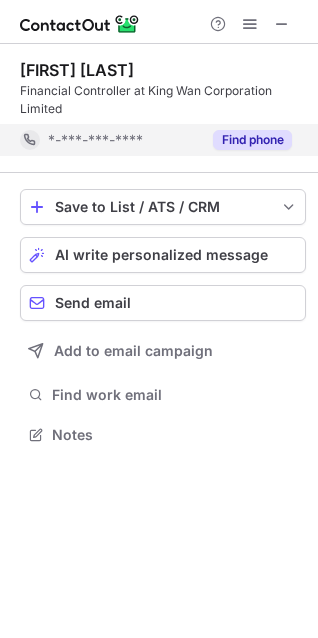 click on "Find phone" at bounding box center [252, 140] 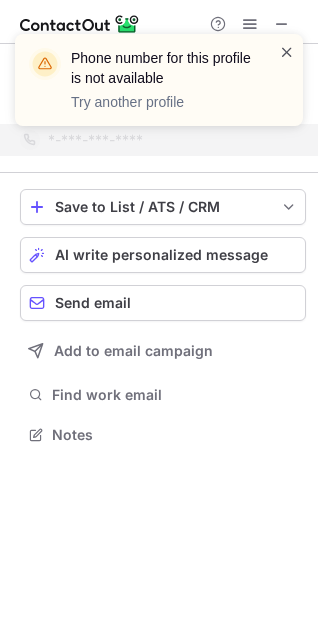 click at bounding box center [287, 52] 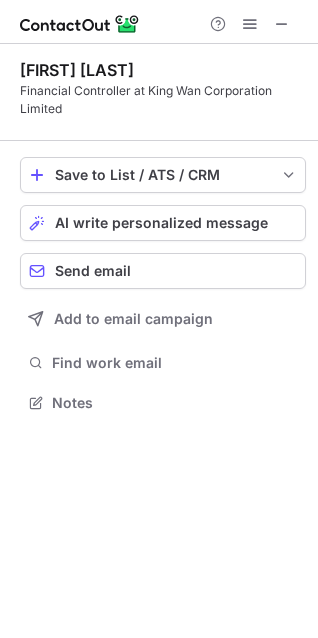 scroll, scrollTop: 389, scrollLeft: 318, axis: both 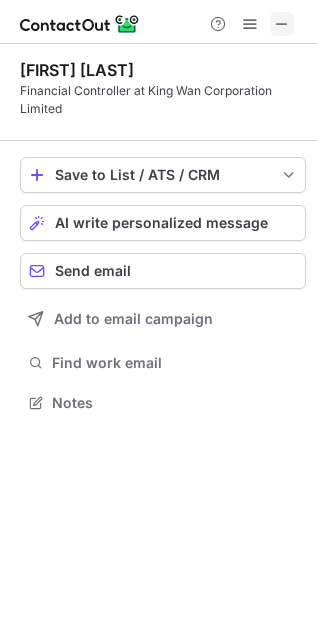 click at bounding box center (282, 24) 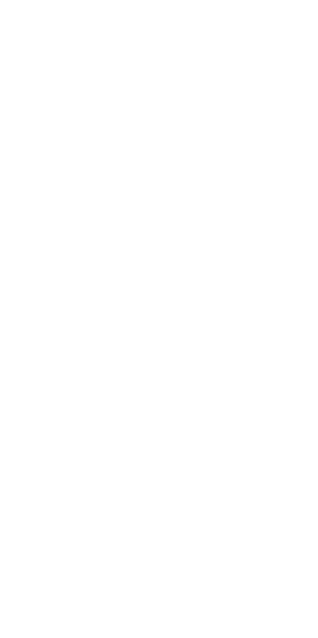 scroll, scrollTop: 0, scrollLeft: 0, axis: both 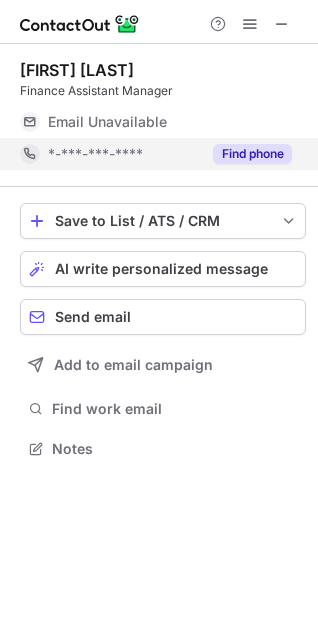 click on "Find phone" at bounding box center (252, 154) 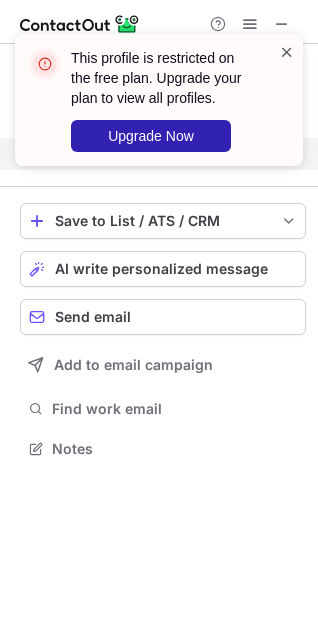 click at bounding box center [287, 52] 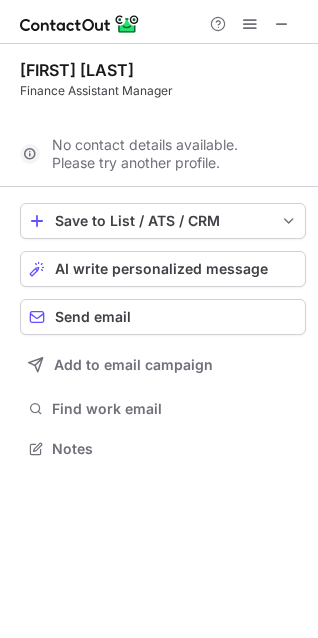 scroll, scrollTop: 403, scrollLeft: 318, axis: both 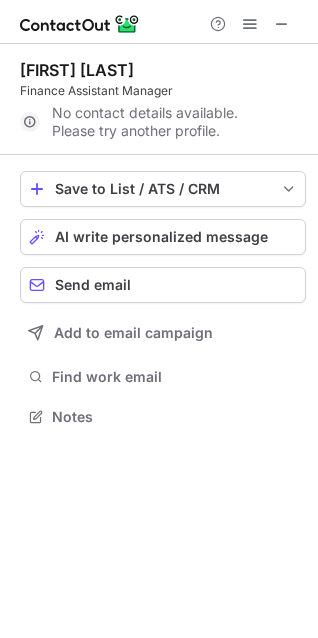 drag, startPoint x: 288, startPoint y: 23, endPoint x: 28, endPoint y: 30, distance: 260.0942 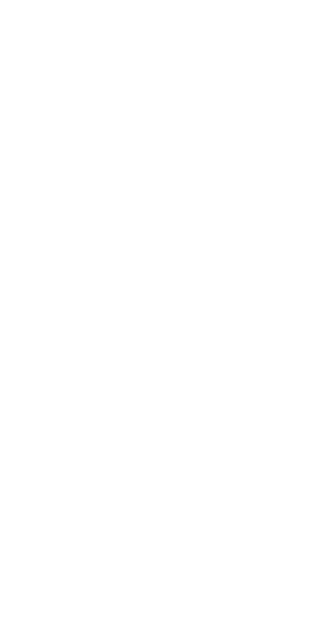 scroll, scrollTop: 0, scrollLeft: 0, axis: both 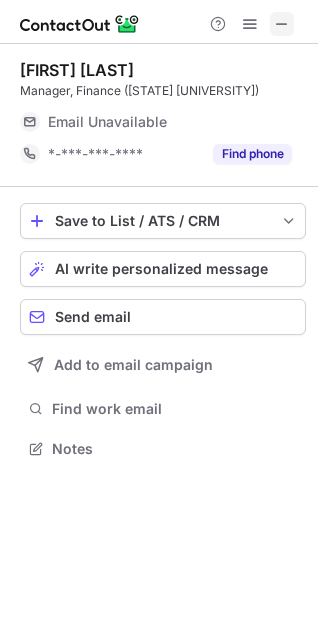 click at bounding box center (282, 24) 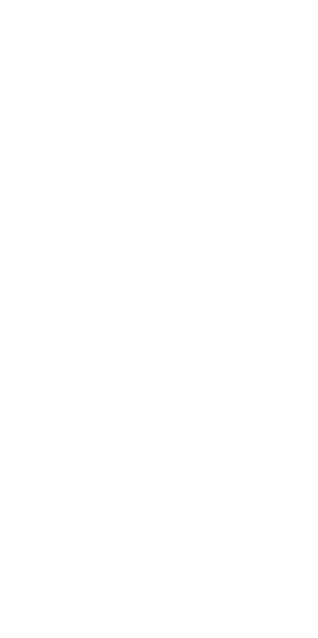 scroll, scrollTop: 0, scrollLeft: 0, axis: both 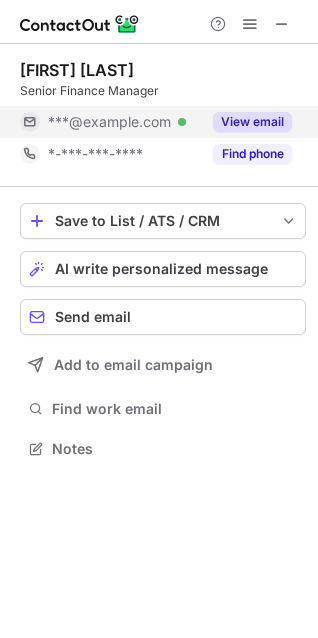 click on "View email" at bounding box center [252, 122] 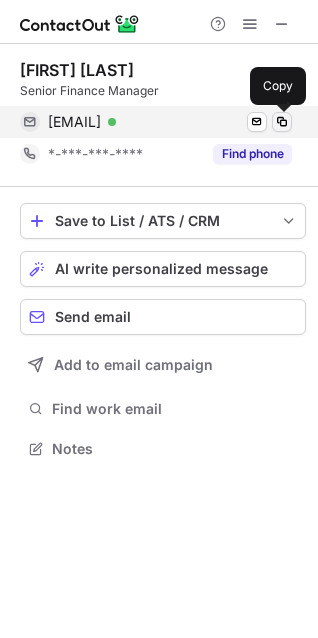 click at bounding box center [282, 122] 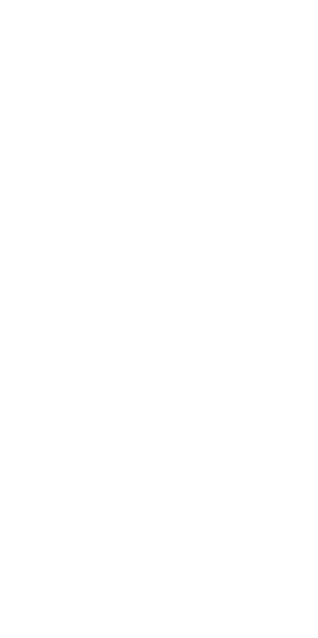 scroll, scrollTop: 0, scrollLeft: 0, axis: both 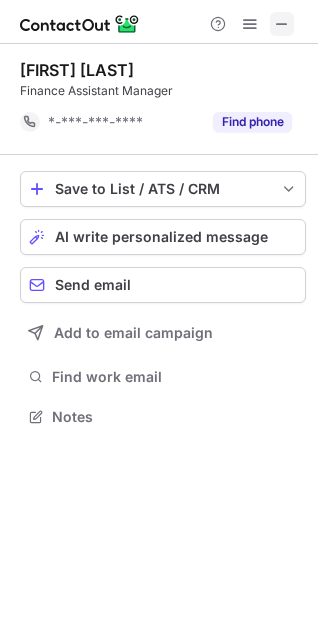 click at bounding box center (282, 24) 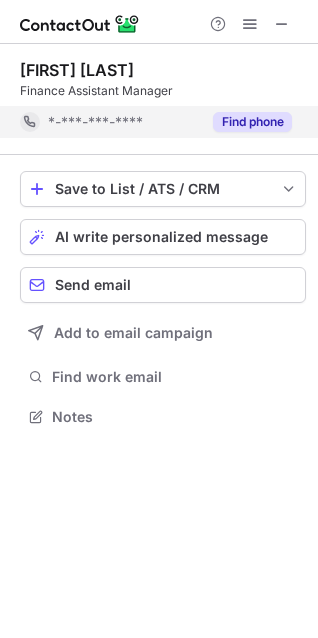 click on "Find phone" at bounding box center [246, 122] 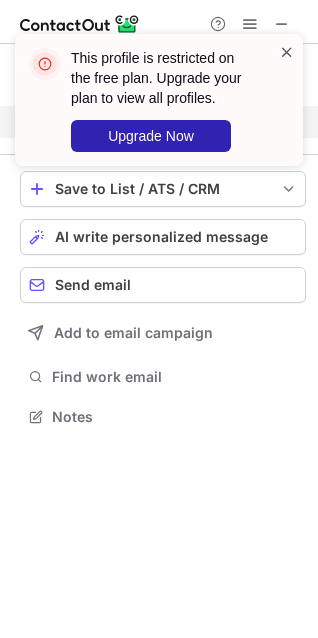 click at bounding box center [287, 52] 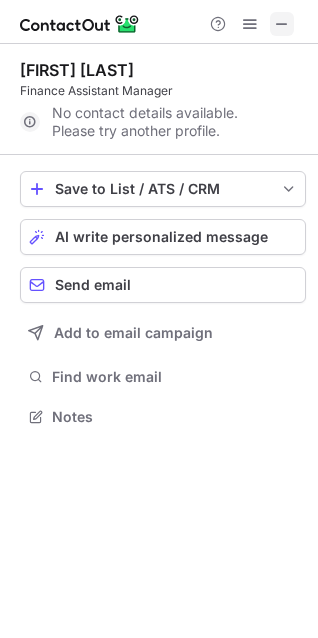 click at bounding box center [282, 24] 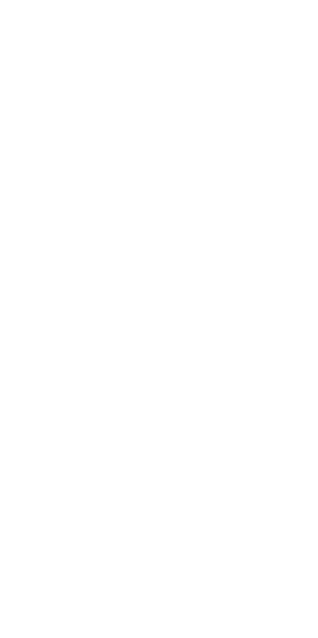 scroll, scrollTop: 0, scrollLeft: 0, axis: both 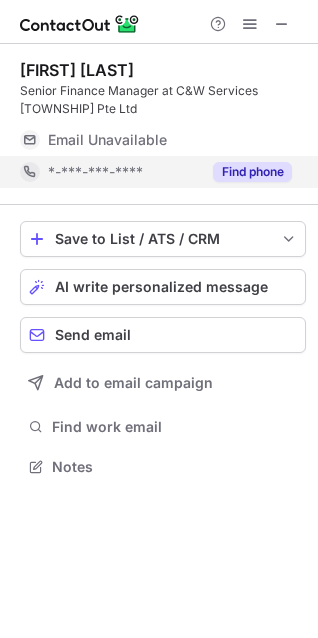 click on "Find phone" at bounding box center [246, 172] 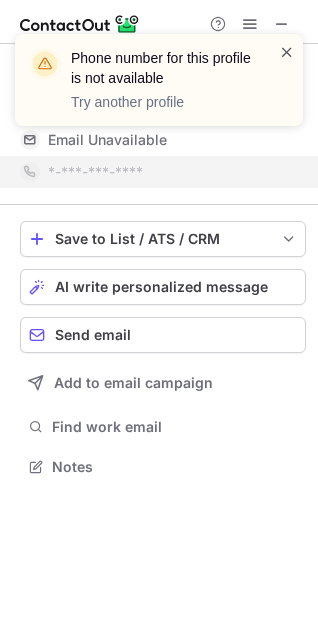 click at bounding box center [287, 52] 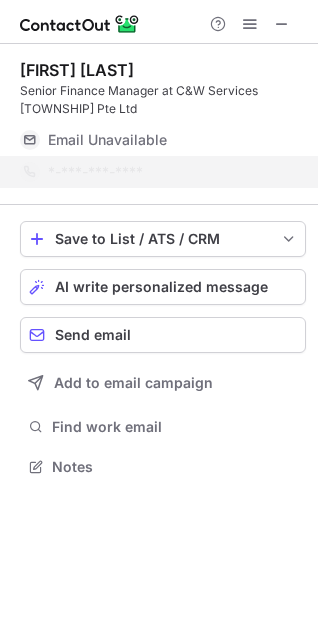 click on "Phone number for this profile is not available Try another profile" at bounding box center (159, 88) 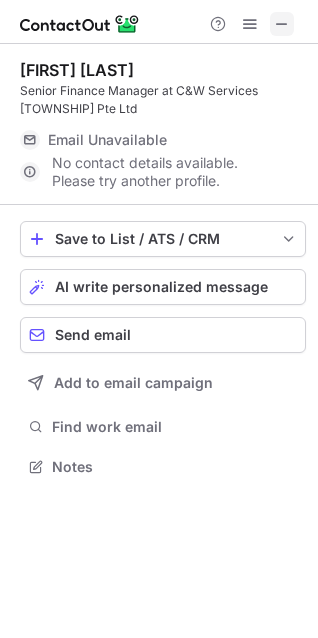 click at bounding box center (282, 24) 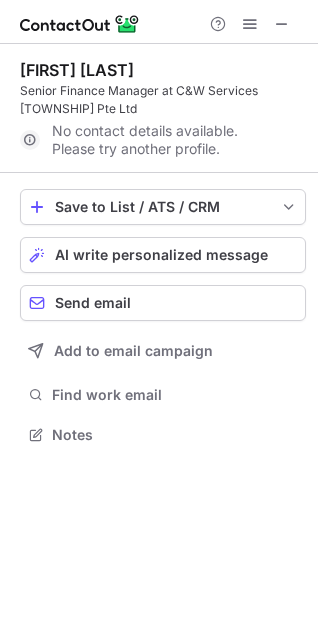 scroll, scrollTop: 421, scrollLeft: 318, axis: both 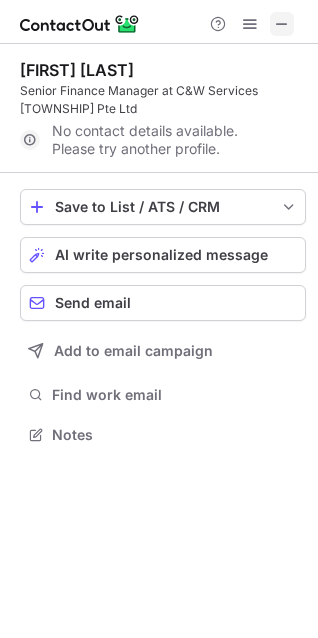 click at bounding box center (282, 24) 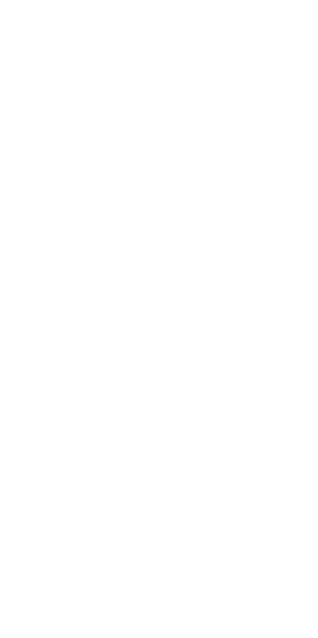 scroll, scrollTop: 0, scrollLeft: 0, axis: both 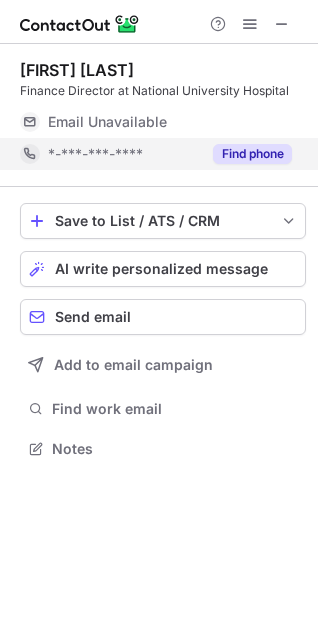 click on "Find phone" at bounding box center [252, 154] 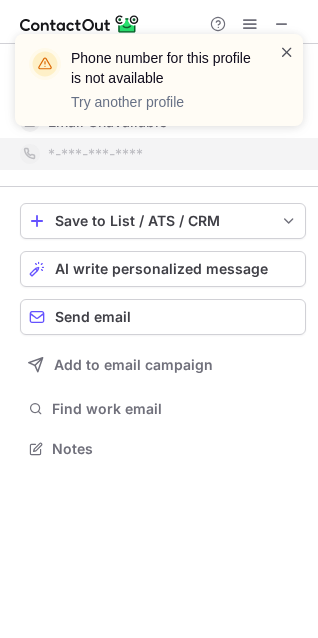 click at bounding box center [287, 52] 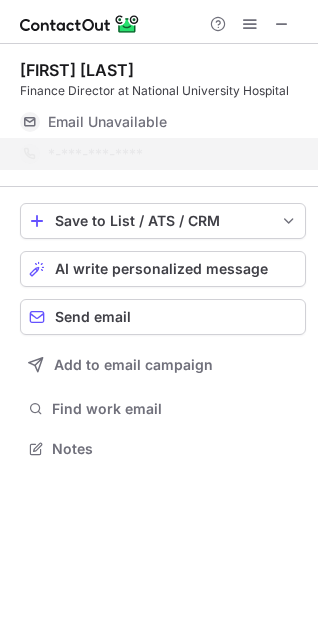 click on "Phone number for this profile is not available Try another profile" at bounding box center (159, 88) 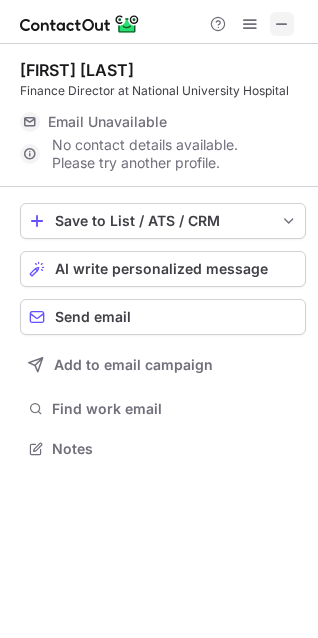 click at bounding box center (282, 24) 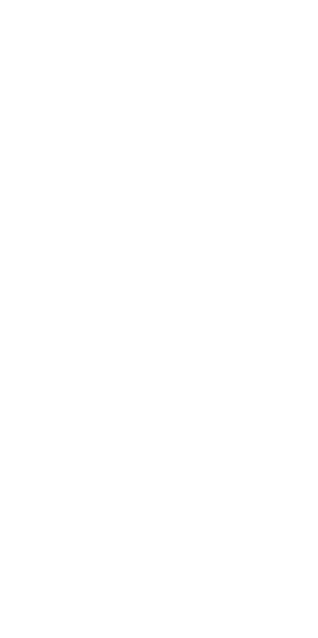 scroll, scrollTop: 0, scrollLeft: 0, axis: both 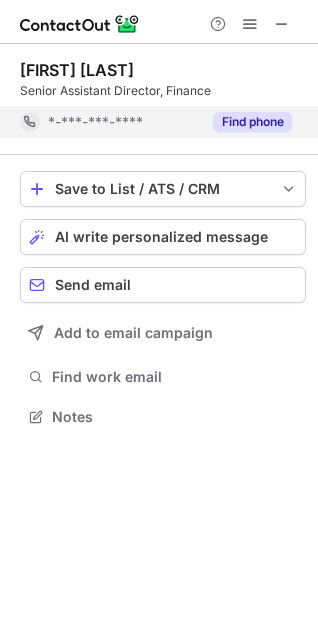 click on "Find phone" at bounding box center (252, 122) 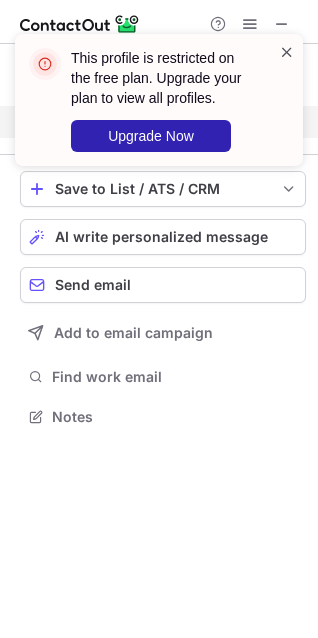 click at bounding box center (287, 52) 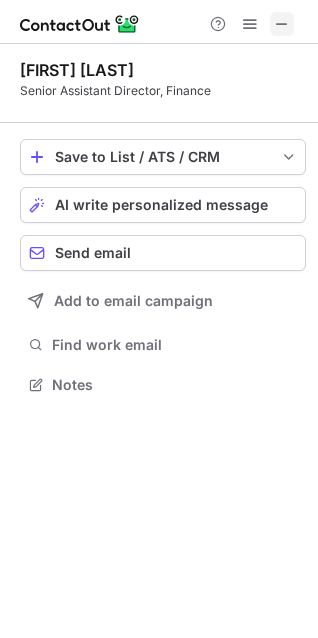 click at bounding box center (282, 24) 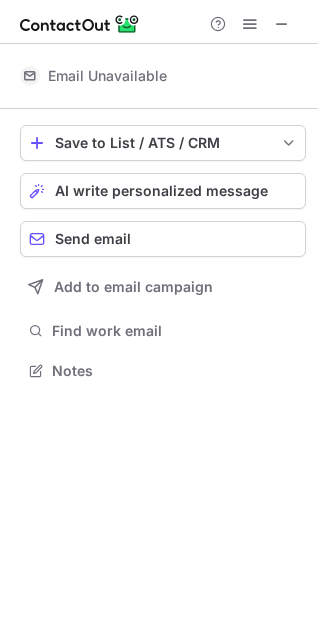 scroll, scrollTop: 441, scrollLeft: 318, axis: both 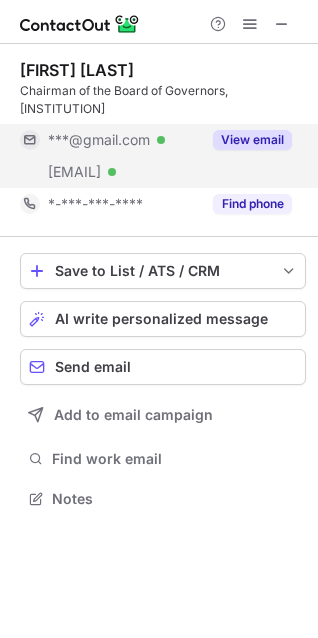 click on "View email" at bounding box center [252, 140] 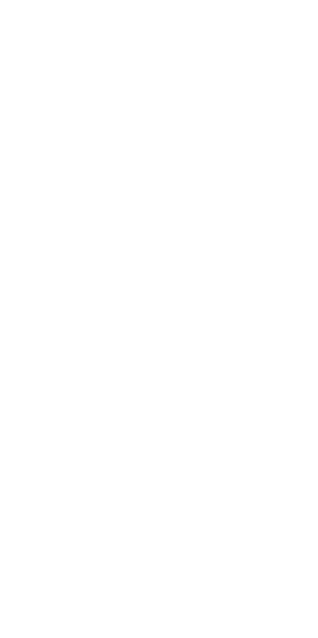 scroll, scrollTop: 0, scrollLeft: 0, axis: both 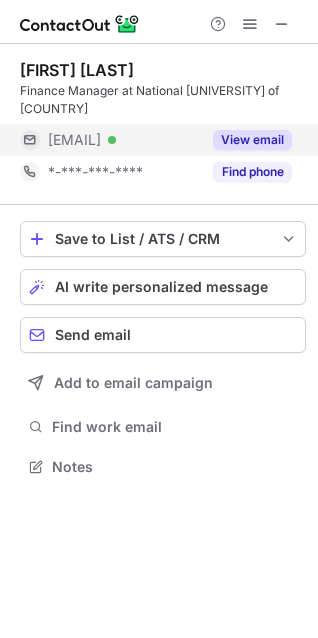 click on "View email" at bounding box center [252, 140] 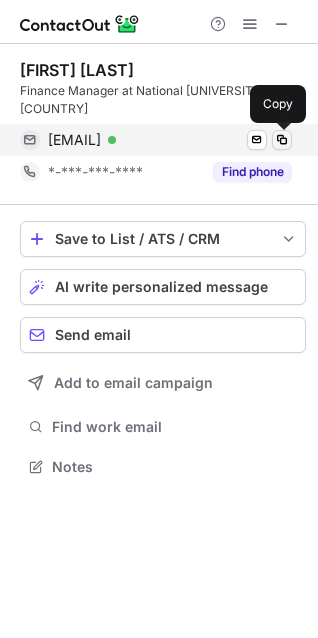 click at bounding box center (282, 140) 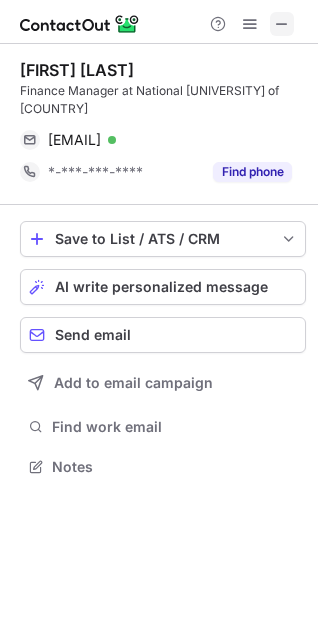 click at bounding box center [282, 24] 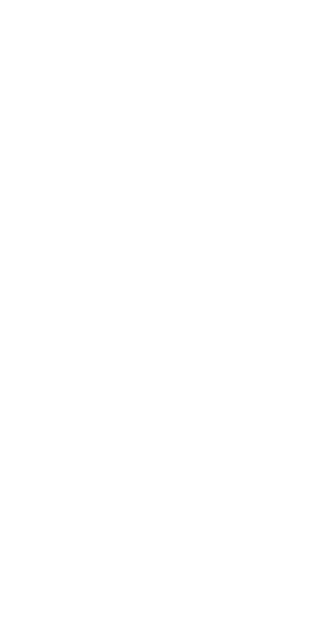 scroll, scrollTop: 0, scrollLeft: 0, axis: both 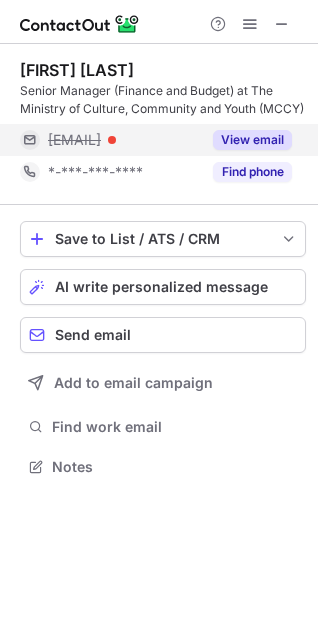 click on "View email" at bounding box center [252, 140] 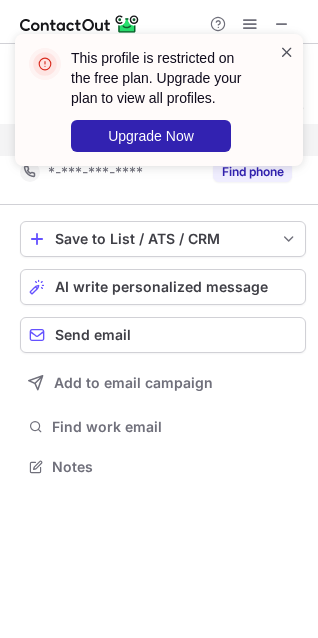 click at bounding box center [287, 52] 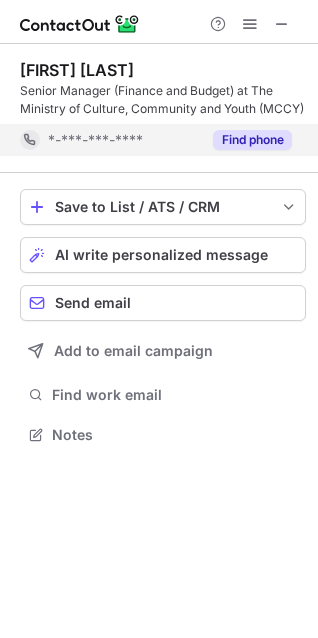 click on "Find phone" at bounding box center (252, 140) 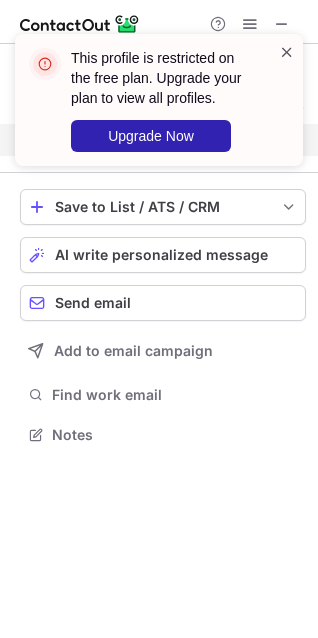 click at bounding box center [287, 52] 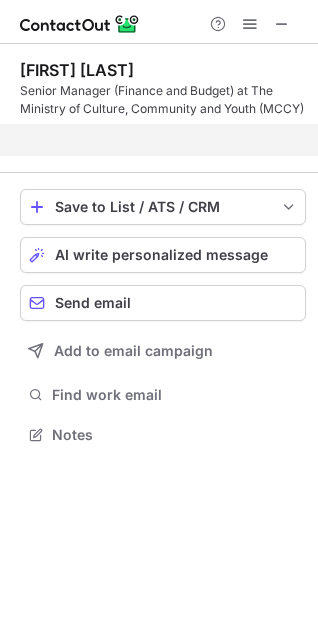 scroll, scrollTop: 389, scrollLeft: 318, axis: both 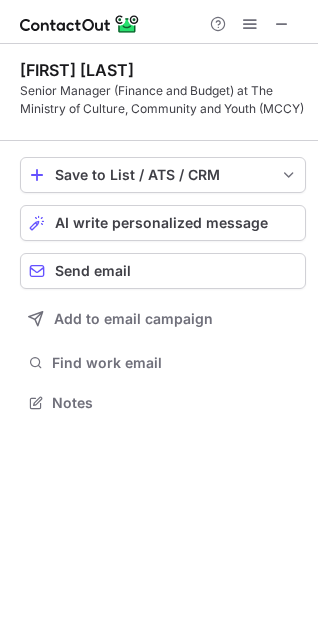 click at bounding box center (159, 22) 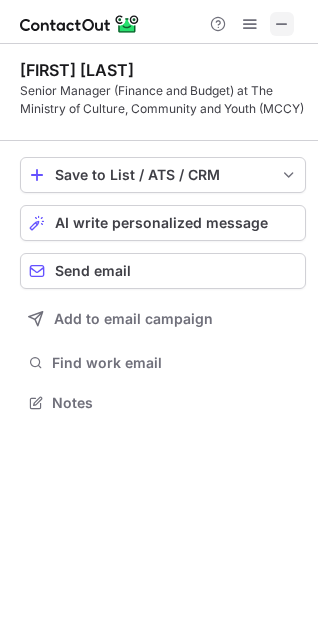 drag, startPoint x: 279, startPoint y: 23, endPoint x: 41, endPoint y: 35, distance: 238.30232 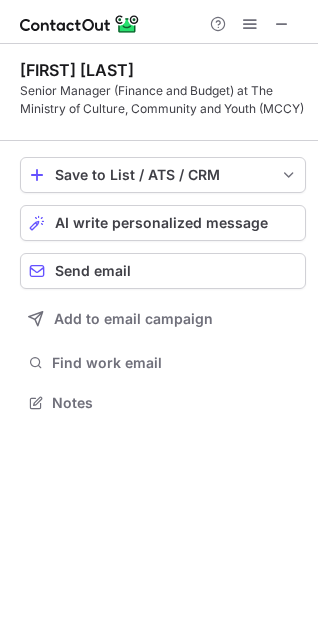 click at bounding box center (282, 24) 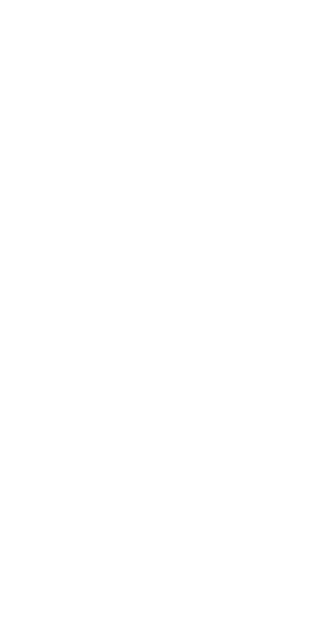 scroll, scrollTop: 0, scrollLeft: 0, axis: both 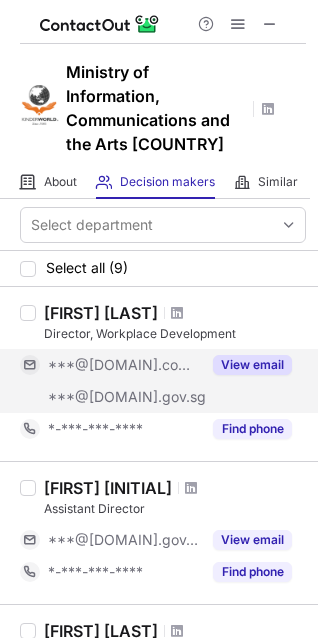 click on "View email" at bounding box center (252, 365) 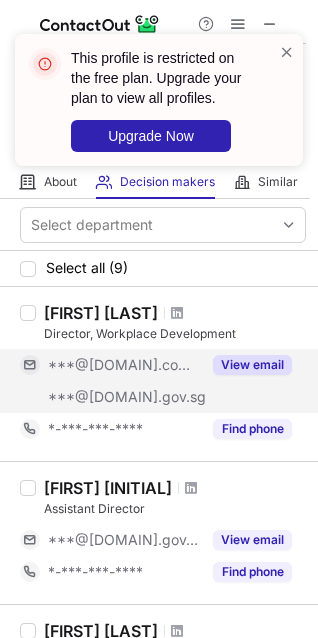 click on "View email" at bounding box center (252, 365) 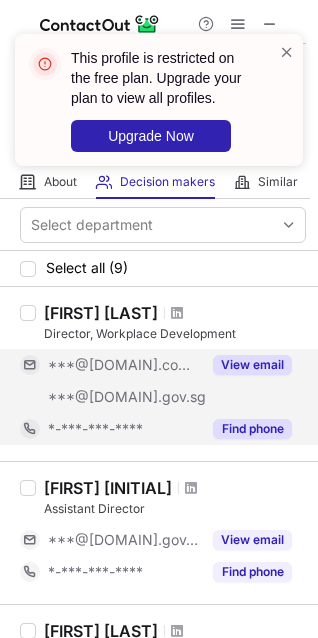 click on "Find phone" at bounding box center (252, 429) 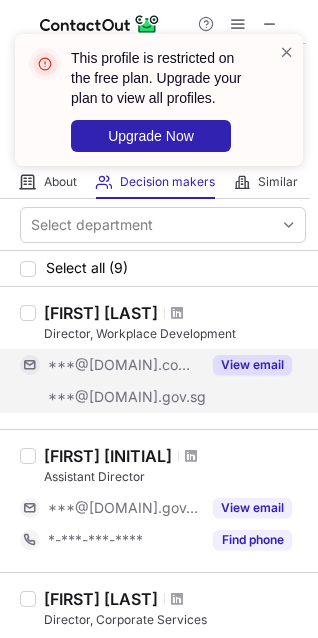 drag, startPoint x: 174, startPoint y: 313, endPoint x: 250, endPoint y: 327, distance: 77.27872 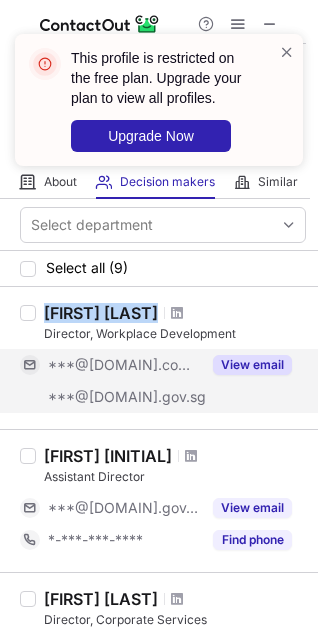 drag, startPoint x: 218, startPoint y: 311, endPoint x: 44, endPoint y: 309, distance: 174.01149 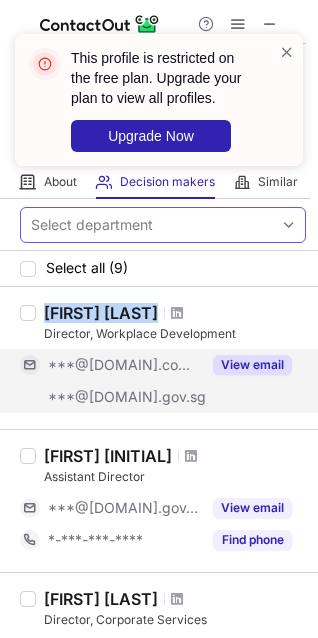 copy on "Vasanthy Sinathamby" 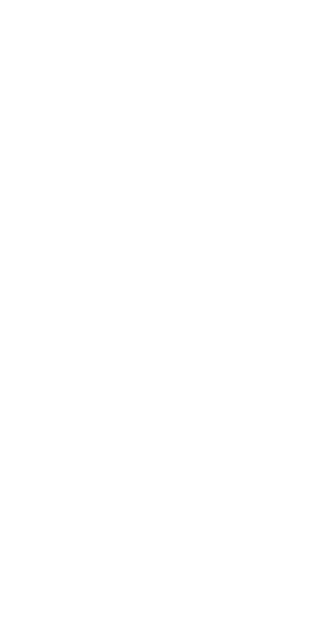 scroll, scrollTop: 0, scrollLeft: 0, axis: both 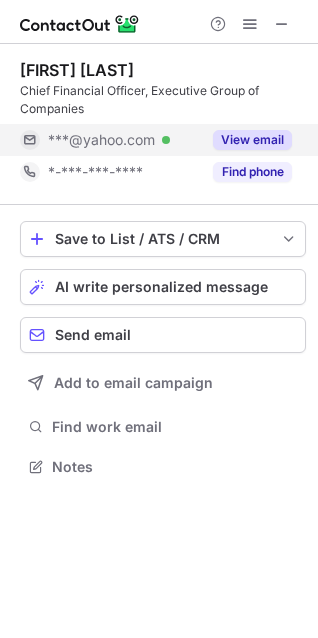 click on "View email" at bounding box center [252, 140] 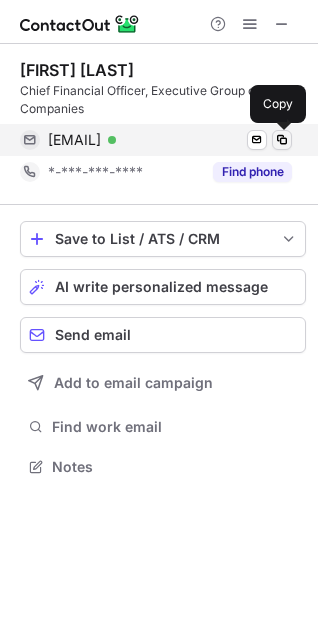 click at bounding box center (282, 140) 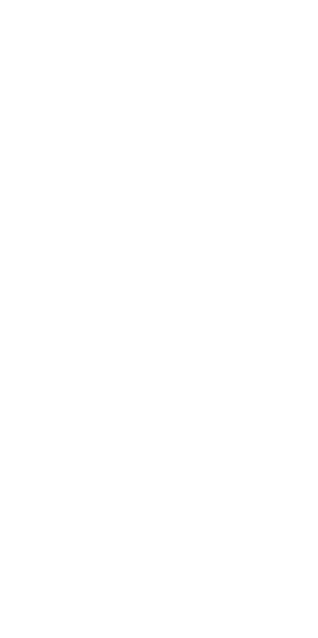 scroll, scrollTop: 0, scrollLeft: 0, axis: both 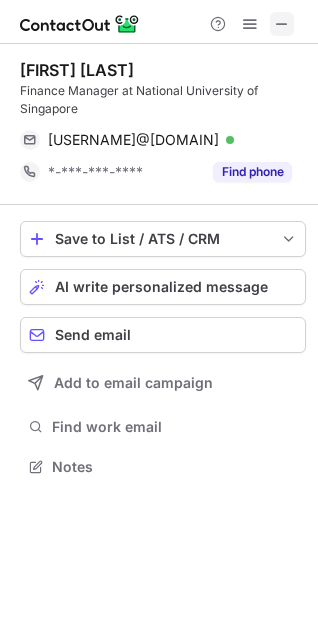 click at bounding box center (282, 24) 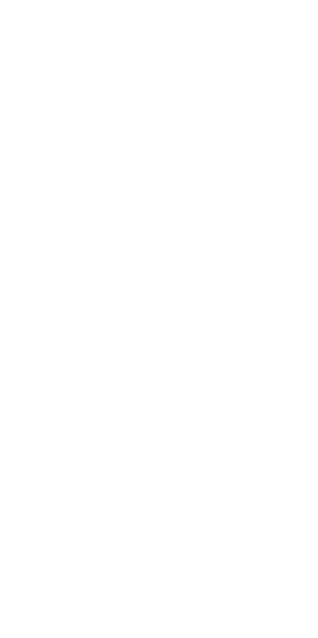 scroll, scrollTop: 0, scrollLeft: 0, axis: both 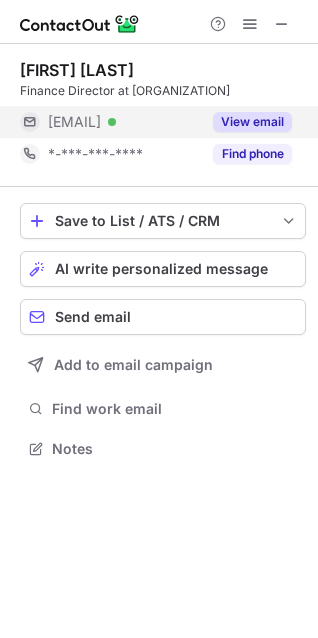 click on "View email" at bounding box center (252, 122) 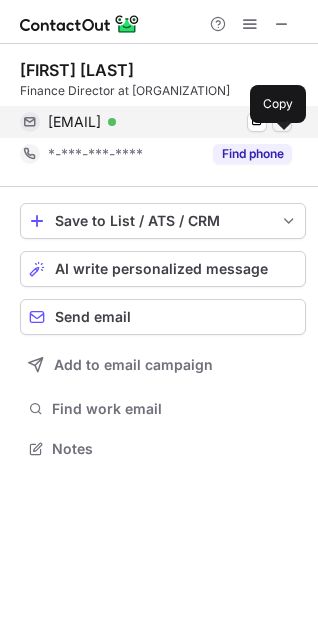 click at bounding box center (282, 122) 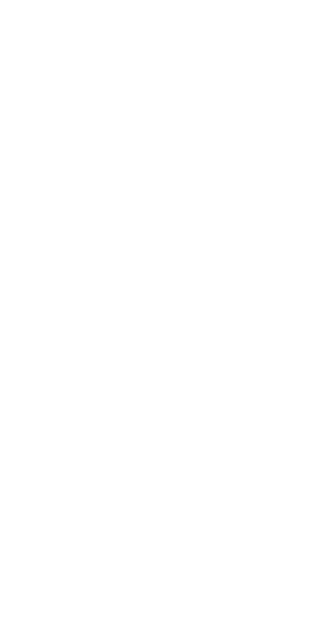 scroll, scrollTop: 0, scrollLeft: 0, axis: both 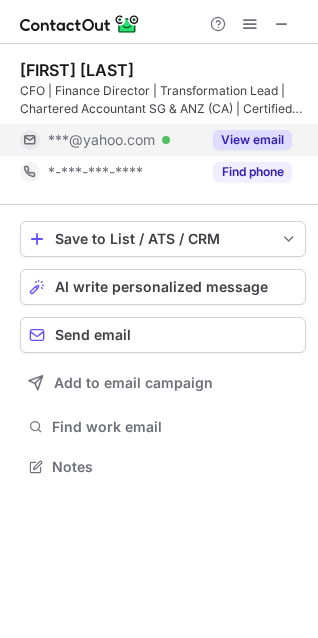 click on "View email" at bounding box center (252, 140) 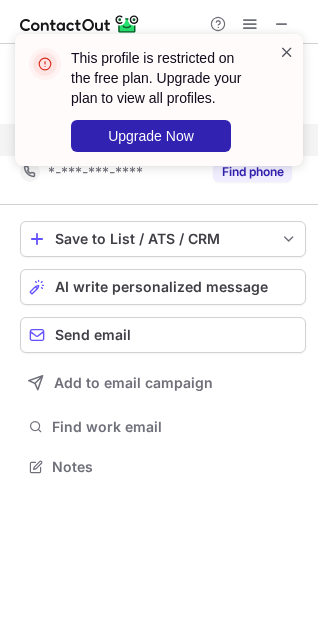 click at bounding box center (287, 52) 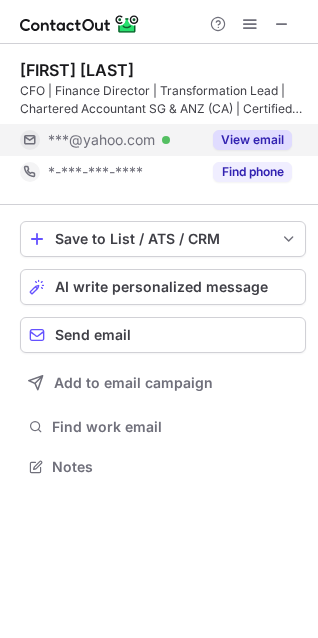 click on "This profile is restricted on the free plan. Upgrade your plan to view all profiles. Upgrade Now" at bounding box center [159, 108] 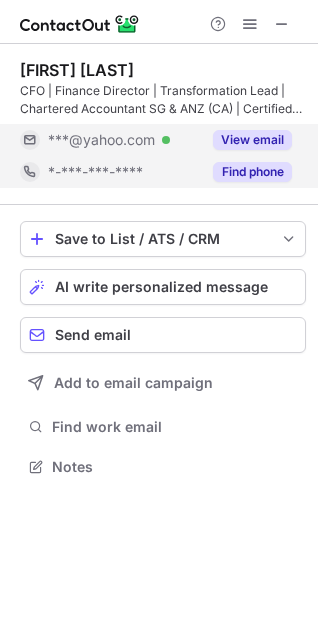 click on "Find phone" at bounding box center (252, 172) 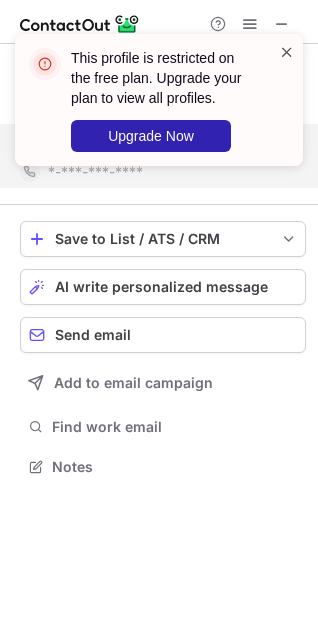 click at bounding box center (287, 52) 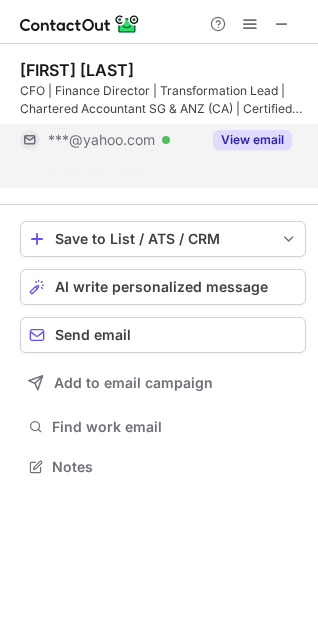 scroll, scrollTop: 421, scrollLeft: 318, axis: both 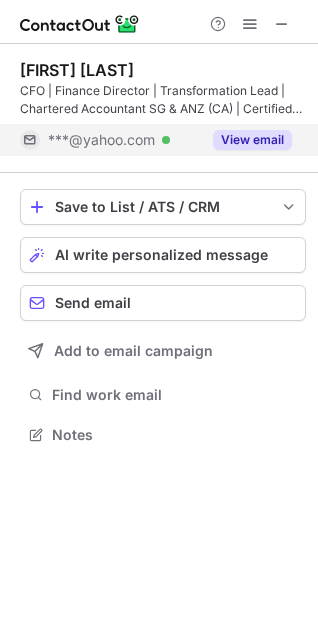 click on "View email" at bounding box center (252, 140) 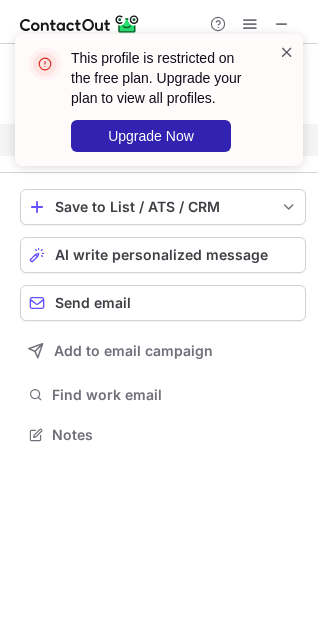 click at bounding box center [287, 52] 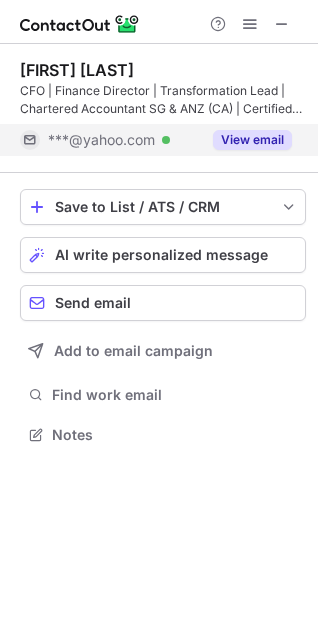 click on "This profile is restricted on the free plan. Upgrade your plan to view all profiles. Upgrade Now" at bounding box center (159, 108) 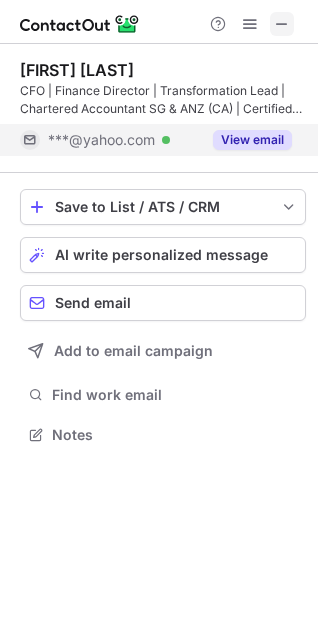 click at bounding box center [282, 24] 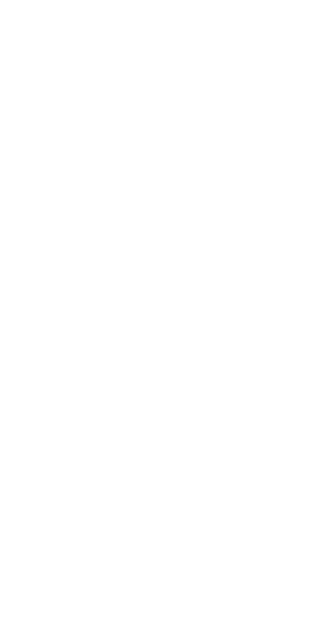 scroll, scrollTop: 0, scrollLeft: 0, axis: both 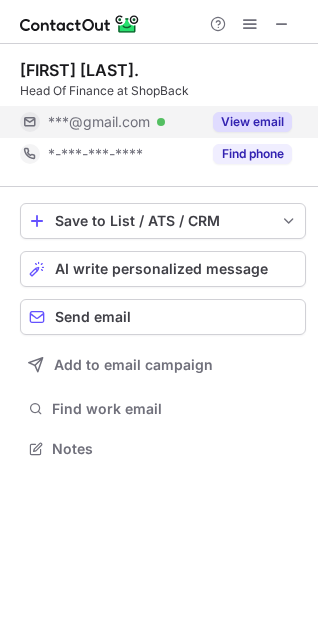 click on "View email" at bounding box center (252, 122) 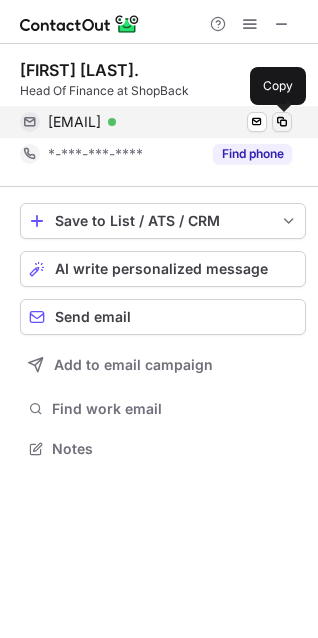click at bounding box center [282, 122] 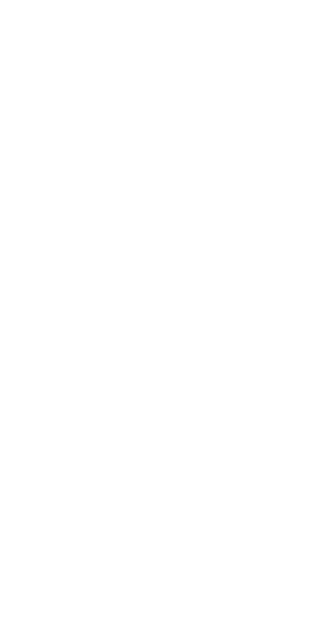 scroll, scrollTop: 0, scrollLeft: 0, axis: both 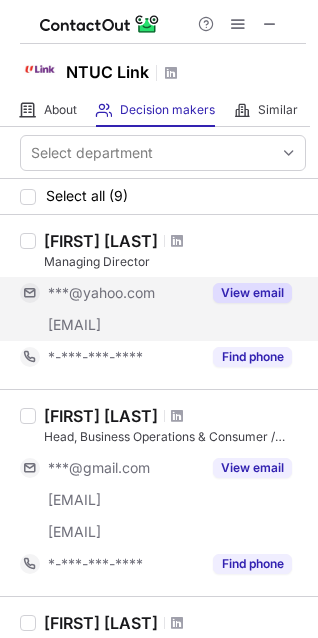 click on "View email" at bounding box center [252, 293] 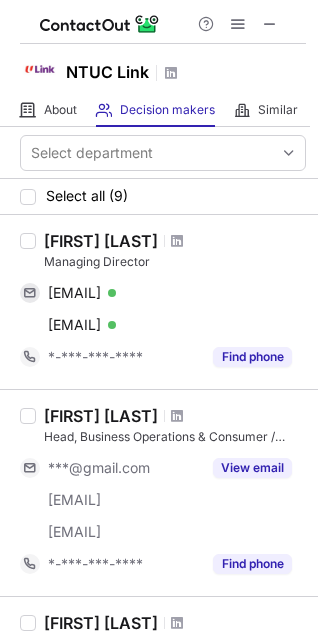 click on "[FIRST] [LAST]" at bounding box center [101, 241] 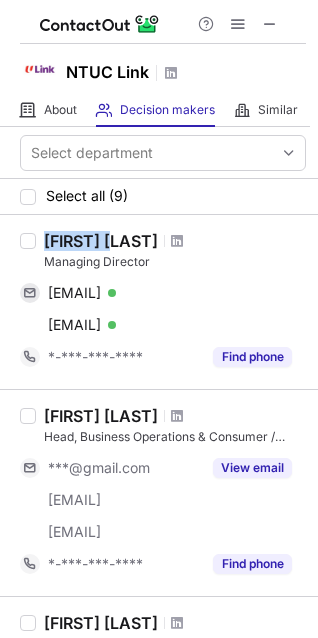 drag, startPoint x: 120, startPoint y: 242, endPoint x: 37, endPoint y: 236, distance: 83.21658 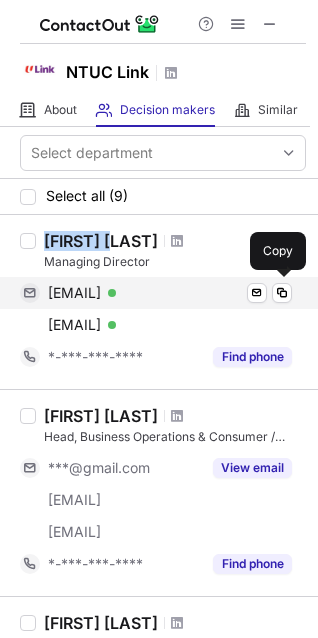 copy on "[FIRST] [LAST]" 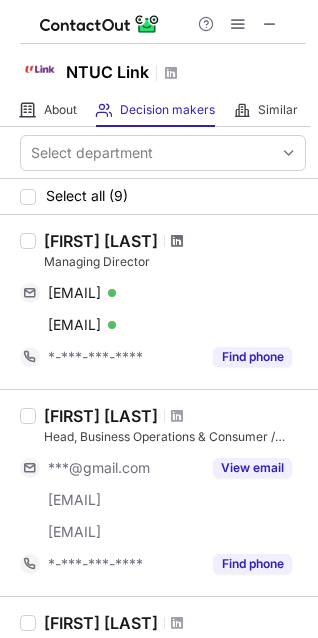 click at bounding box center [177, 241] 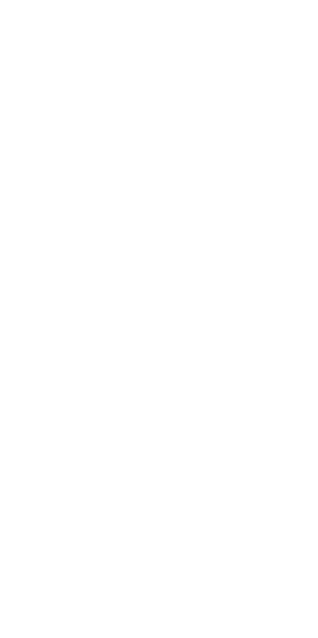 scroll, scrollTop: 0, scrollLeft: 0, axis: both 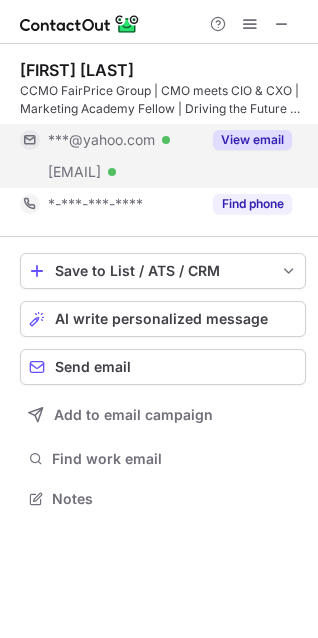 click on "View email" at bounding box center (252, 140) 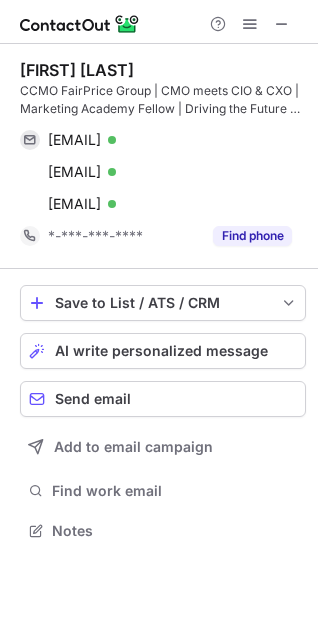 scroll, scrollTop: 10, scrollLeft: 10, axis: both 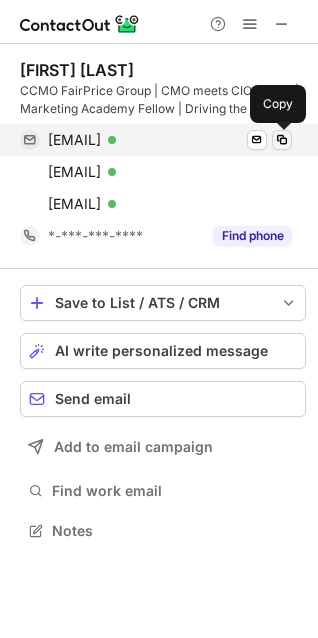 click at bounding box center (282, 140) 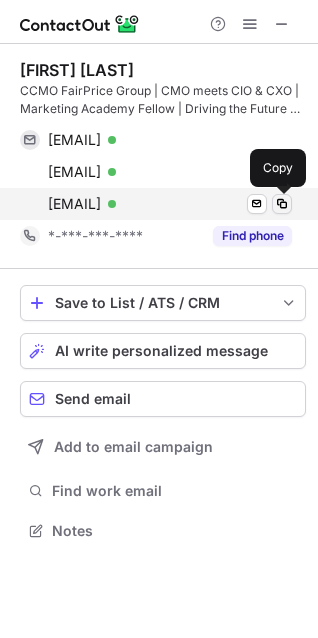 click at bounding box center [282, 204] 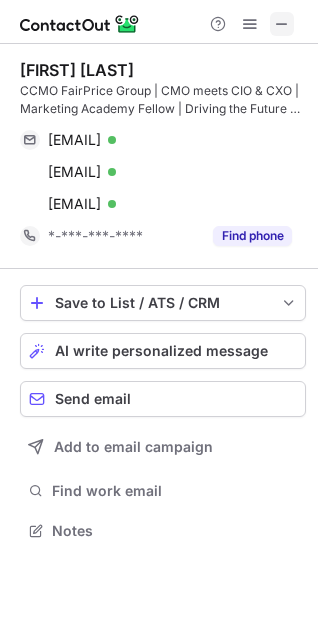 click at bounding box center (282, 24) 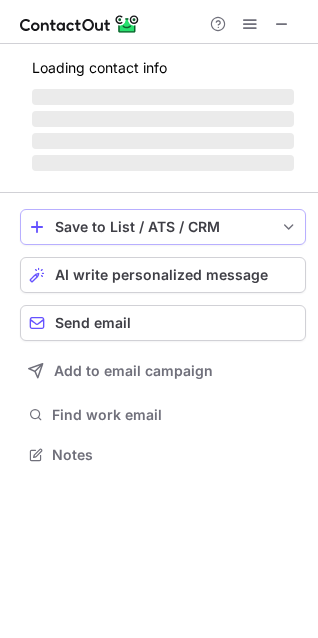 scroll, scrollTop: 435, scrollLeft: 318, axis: both 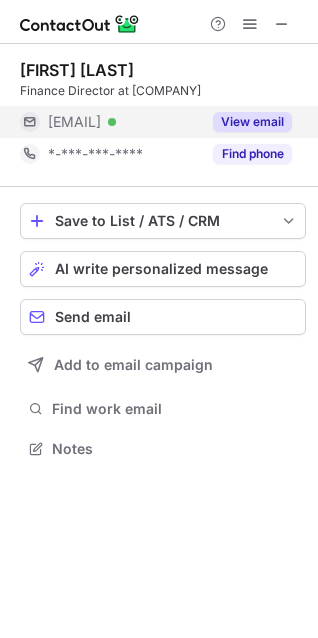 click on "View email" at bounding box center [252, 122] 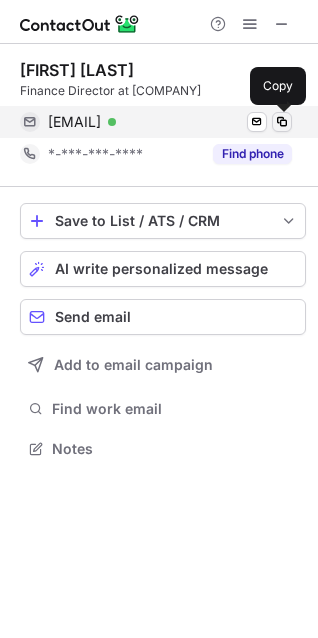 click at bounding box center (282, 122) 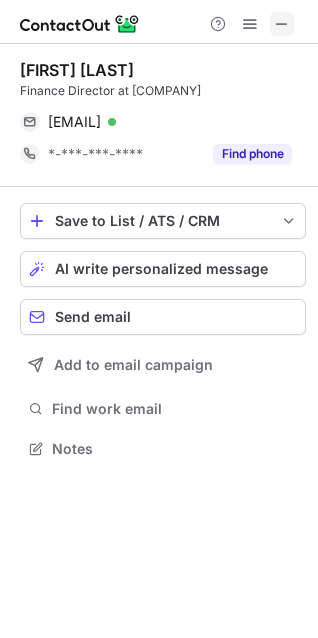 click at bounding box center (282, 24) 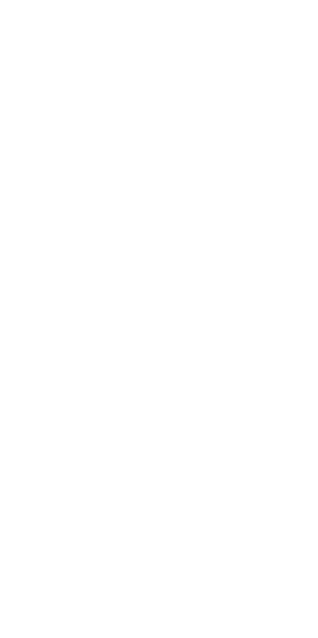 scroll, scrollTop: 0, scrollLeft: 0, axis: both 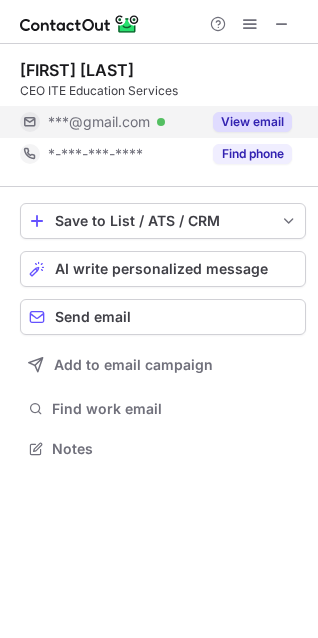 click on "View email" at bounding box center (252, 122) 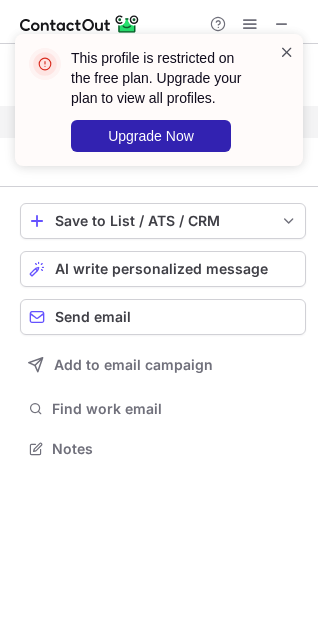 click at bounding box center [287, 52] 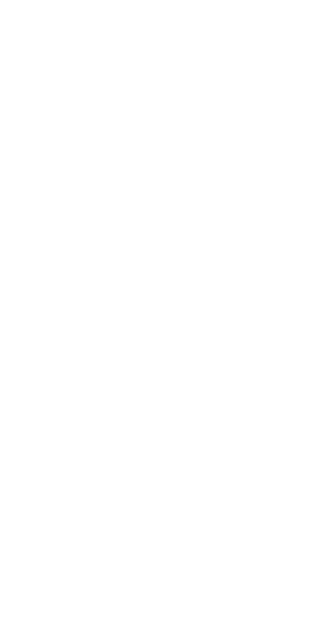 scroll, scrollTop: 0, scrollLeft: 0, axis: both 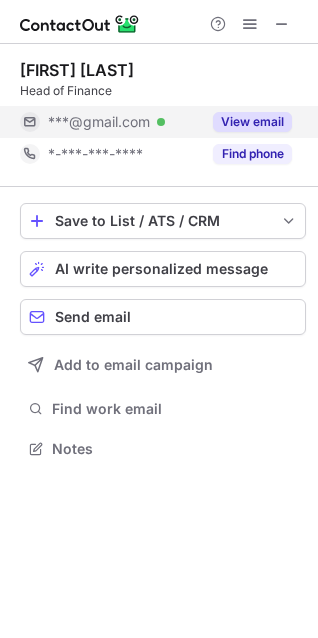 click on "View email" at bounding box center (252, 122) 